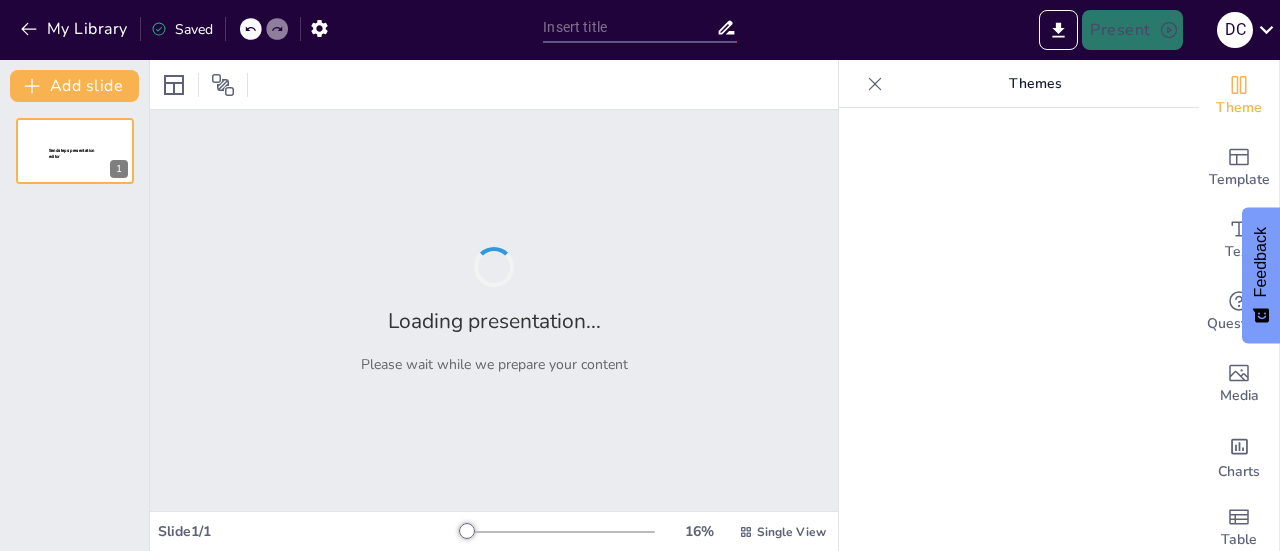 type on "La Psiquiatría Infantil en Contexto: Historia, Desafíos y Avances en Tratamientos" 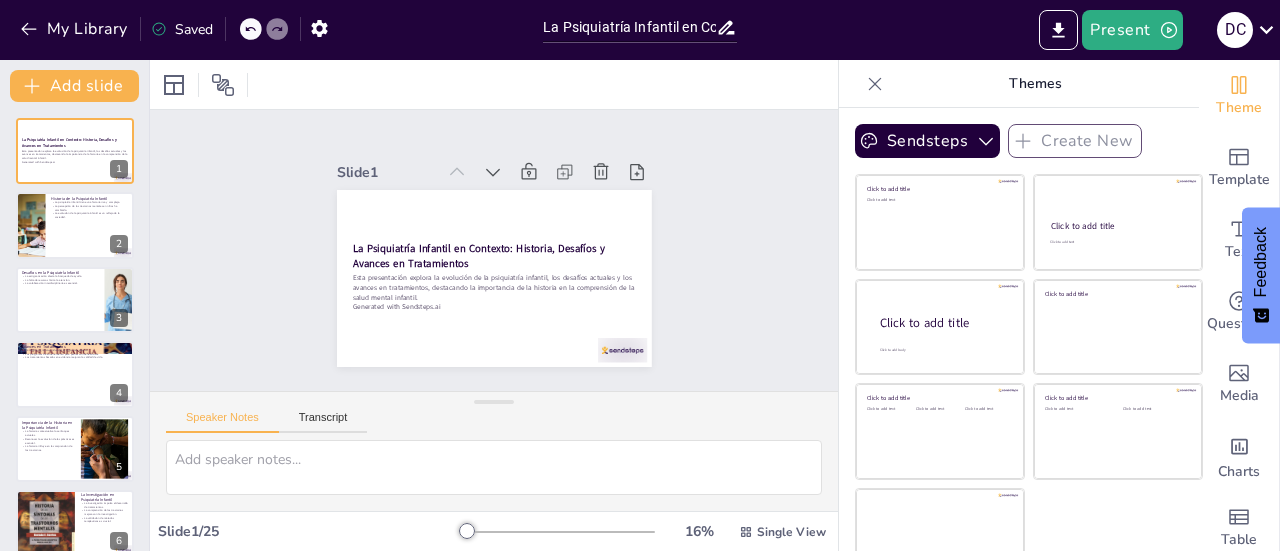 checkbox on "true" 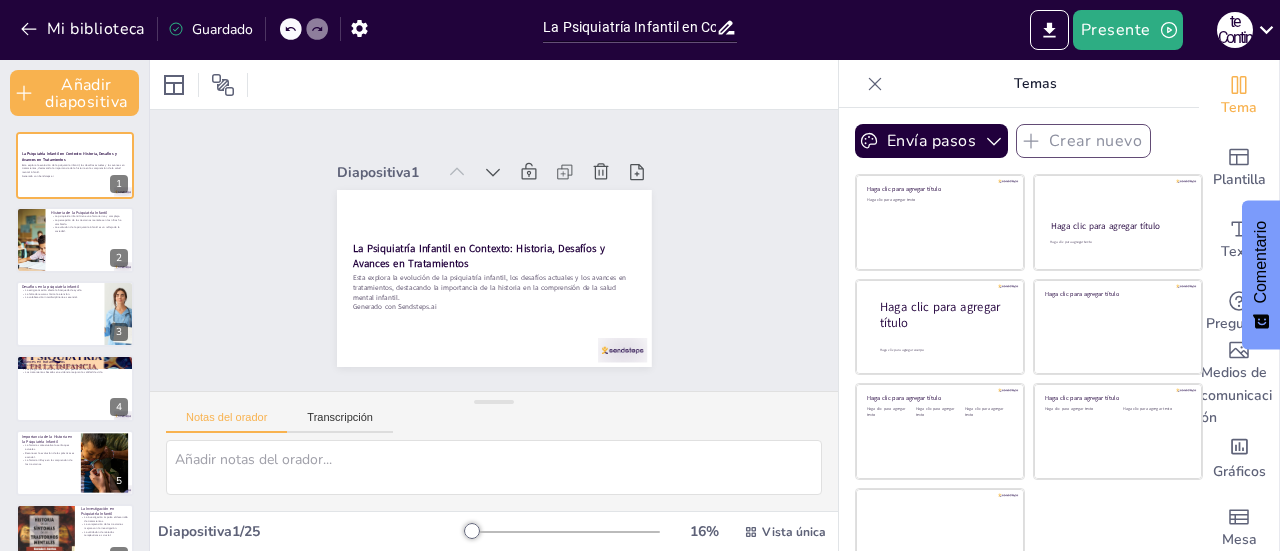 checkbox on "true" 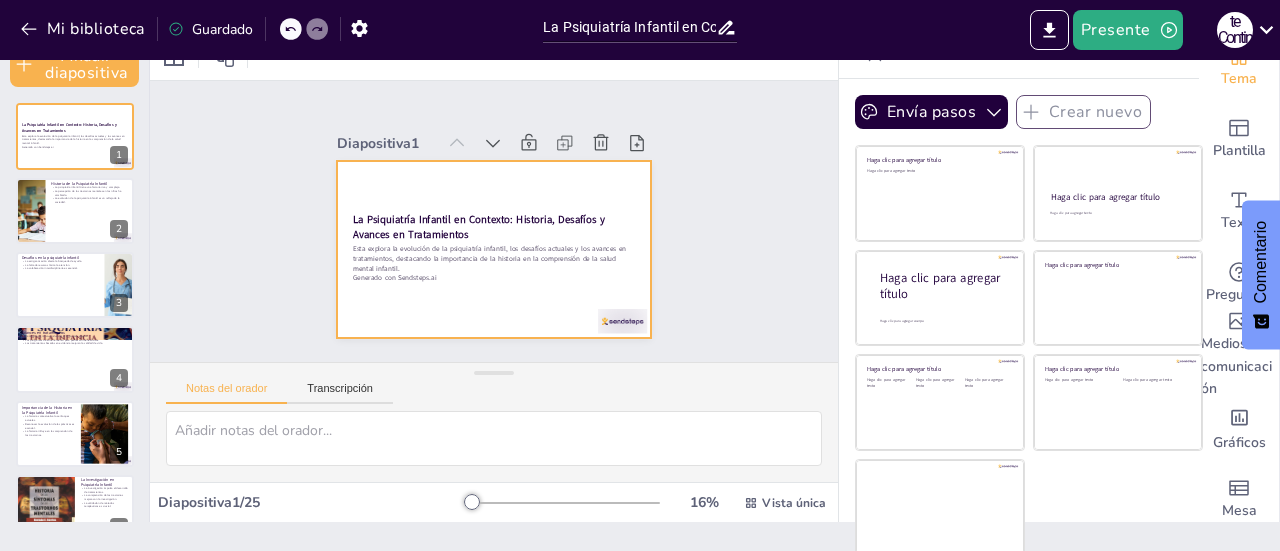 scroll, scrollTop: 0, scrollLeft: 0, axis: both 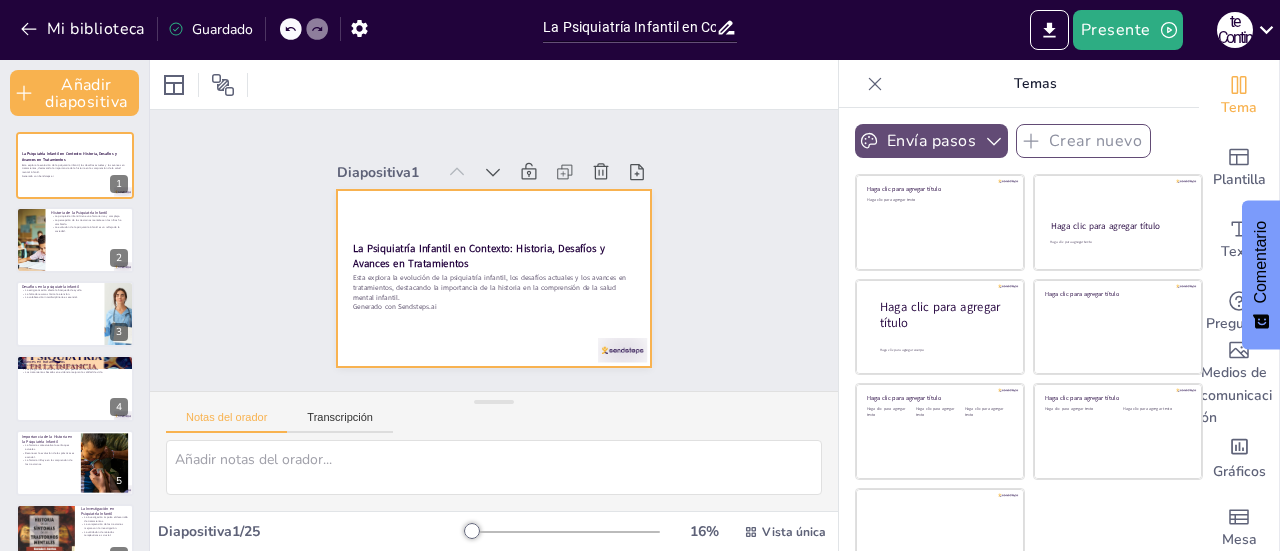 checkbox on "true" 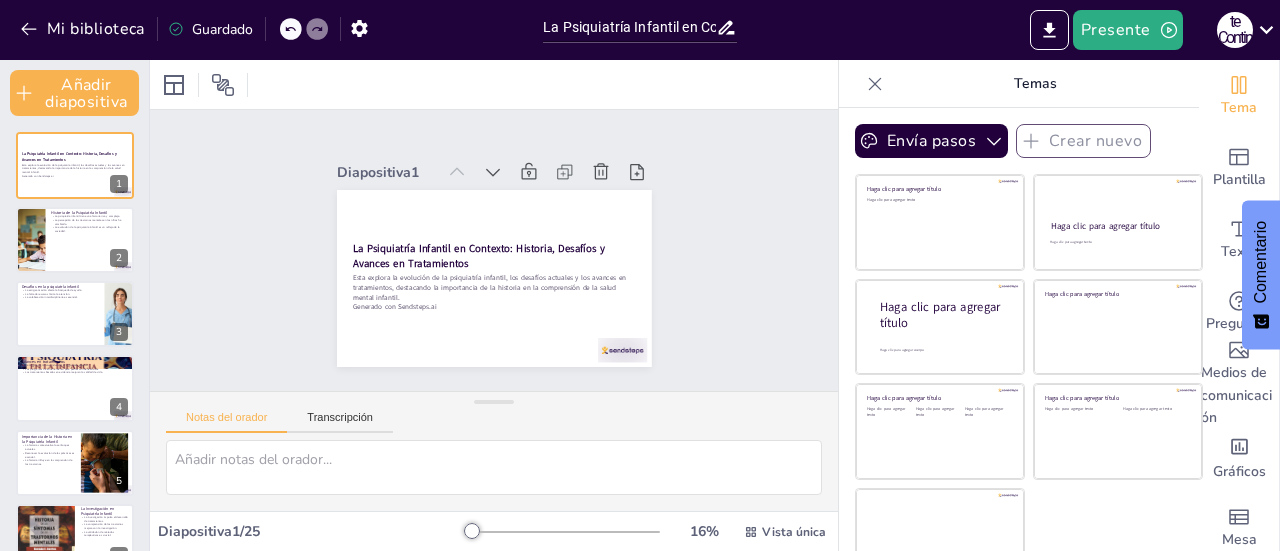checkbox on "true" 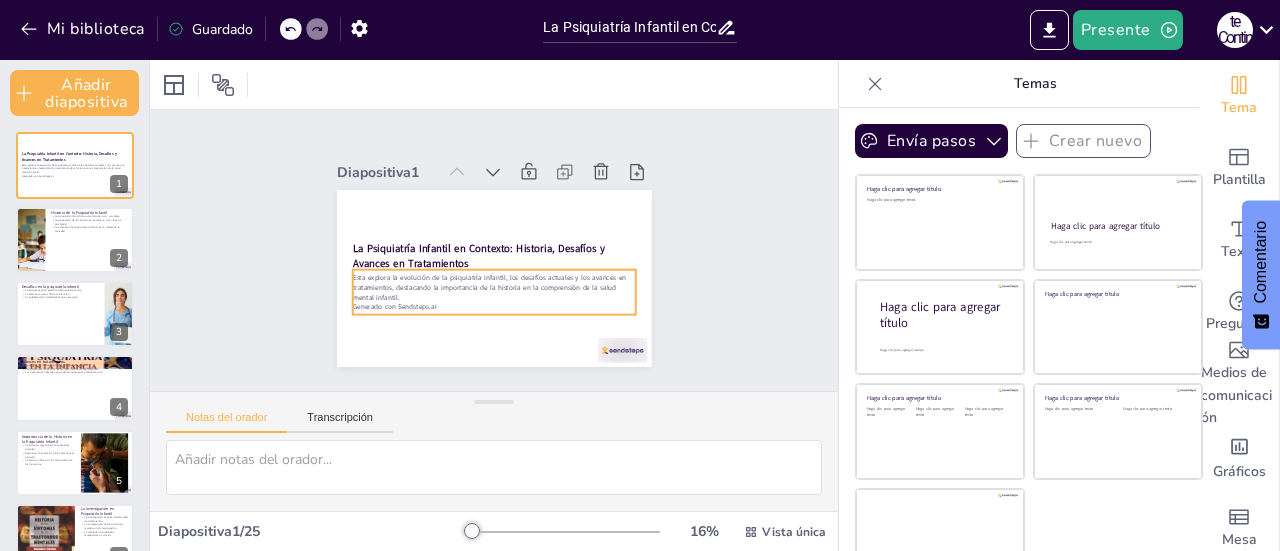 checkbox on "true" 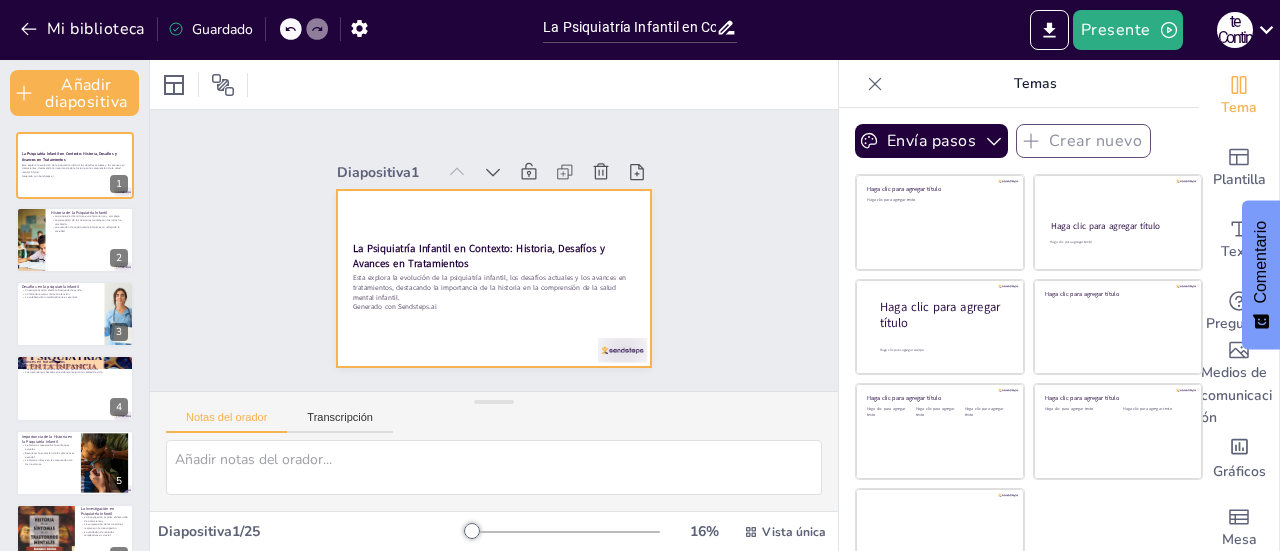 checkbox on "true" 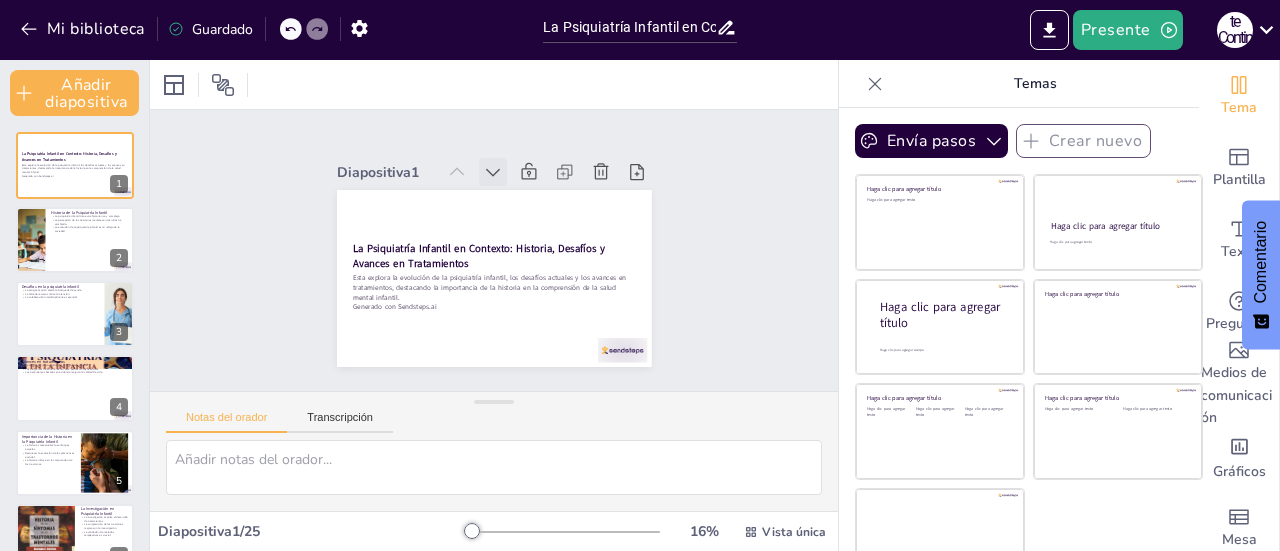 click 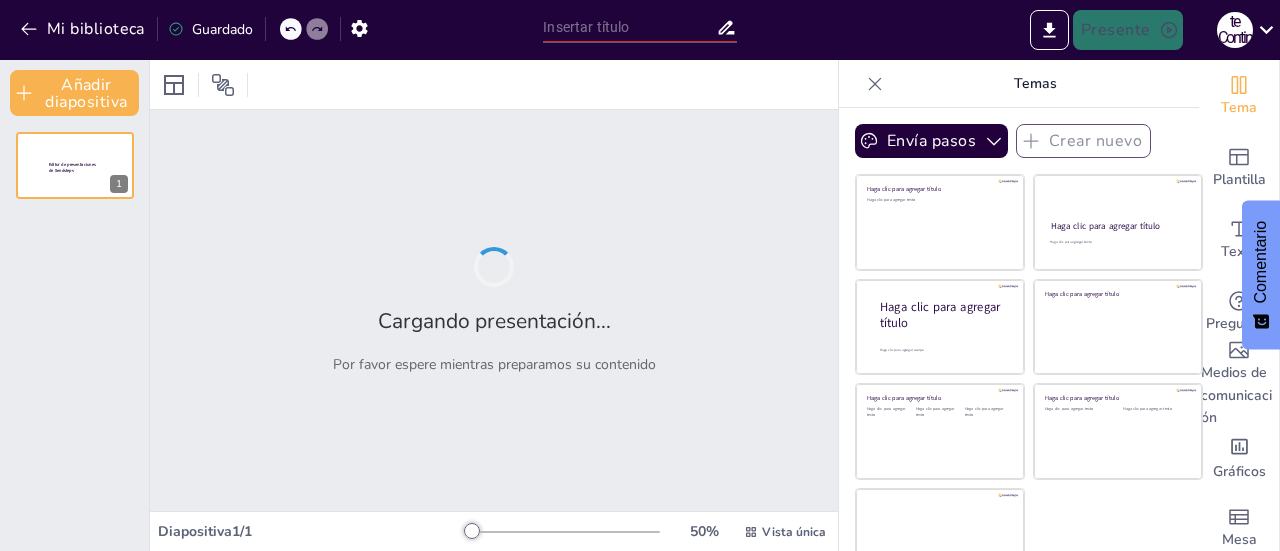 click on "Cargando presentación... Por favor espere mientras preparamos su contenido" at bounding box center (494, 310) 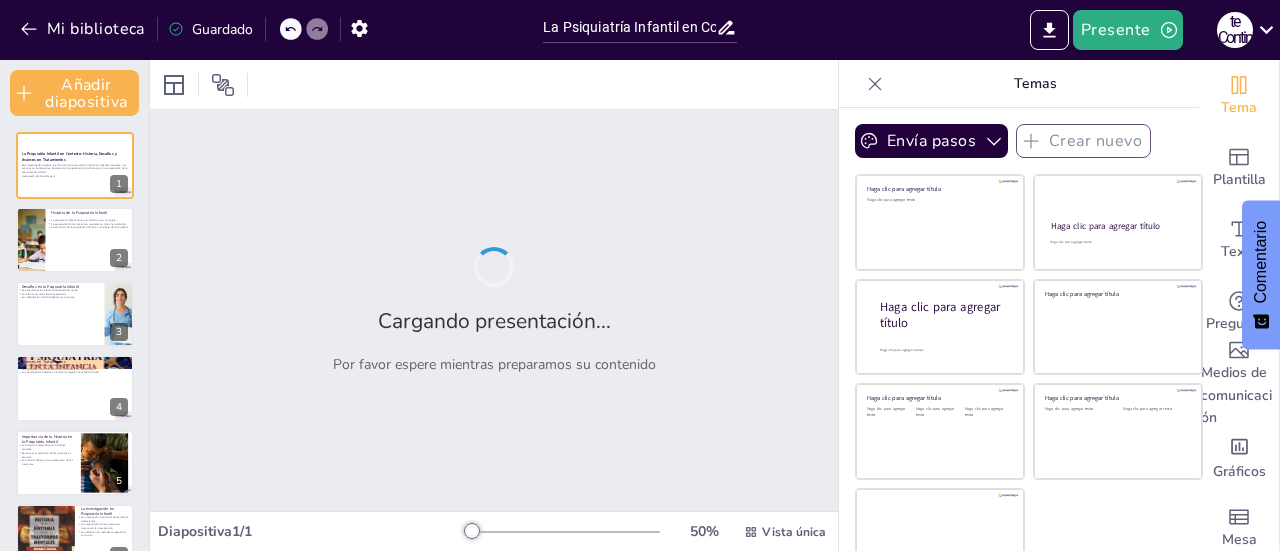 checkbox on "true" 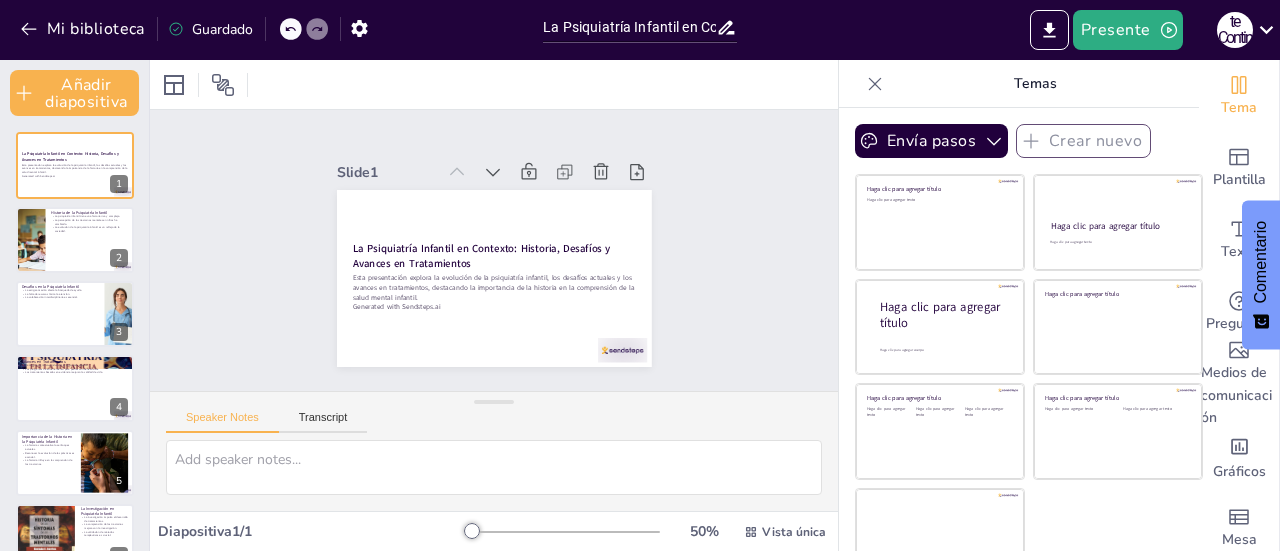 checkbox on "true" 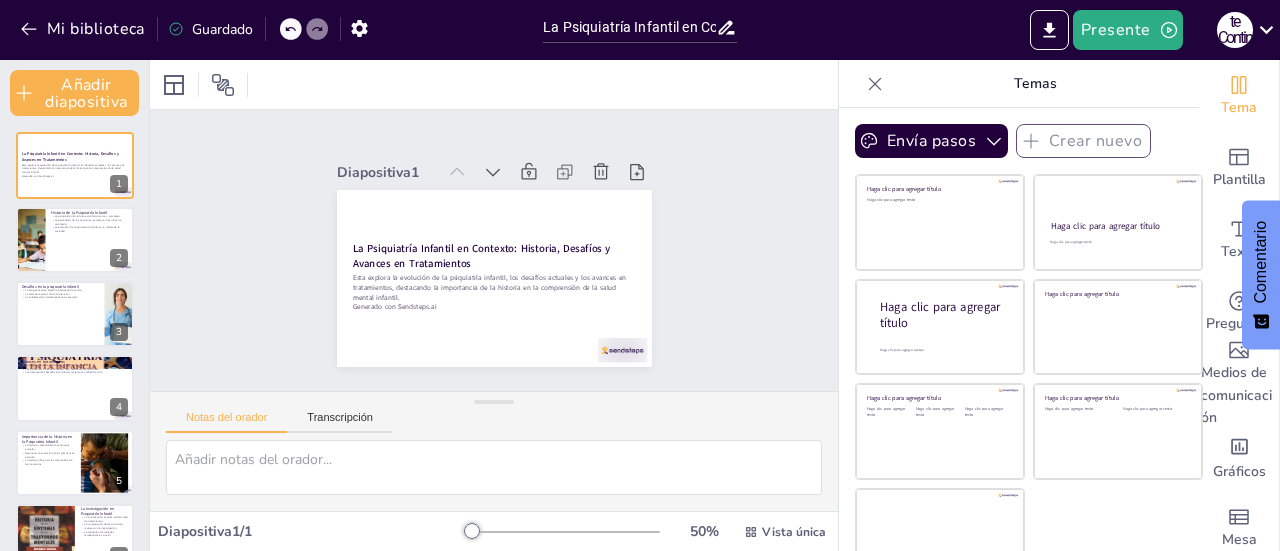 click 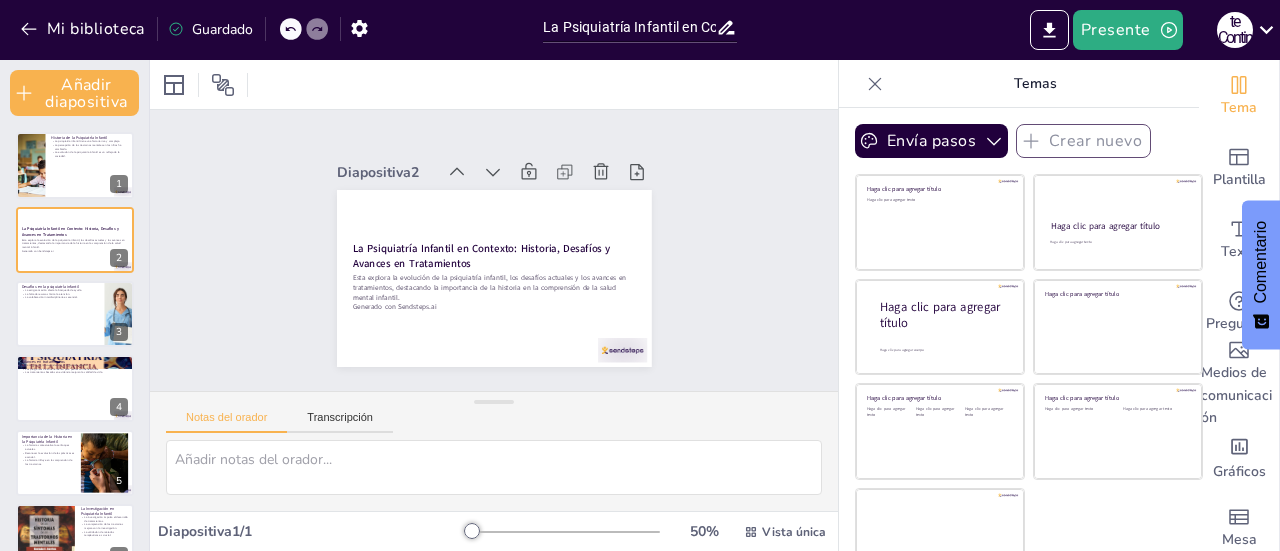 click 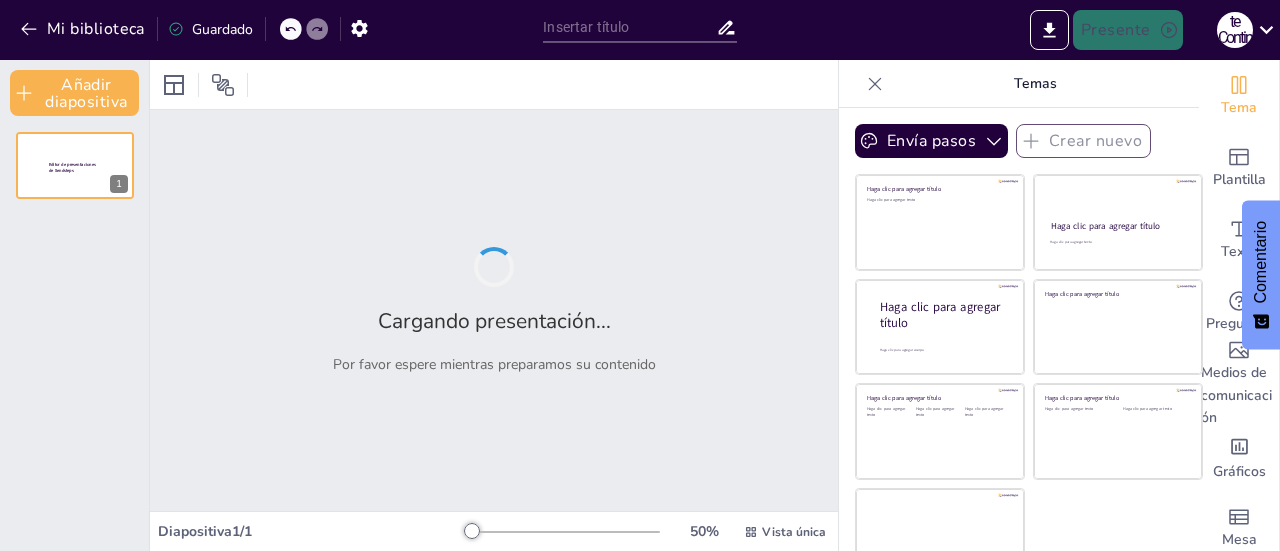 type on "La Psiquiatría Infantil en Contexto: Historia, Desafíos y Avances en Tratamientos" 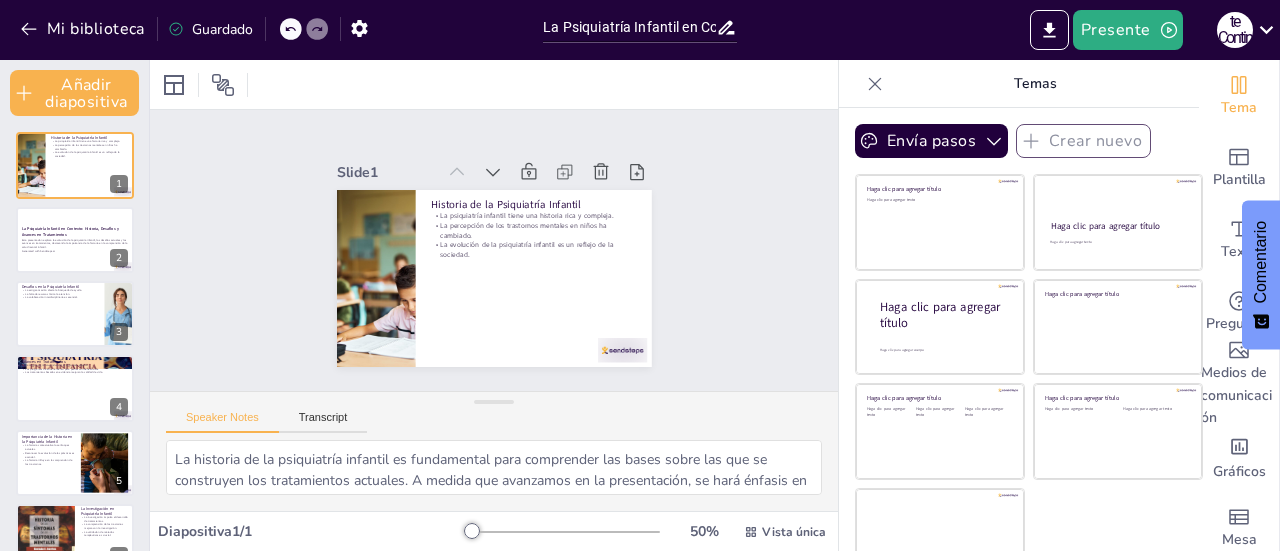 checkbox on "true" 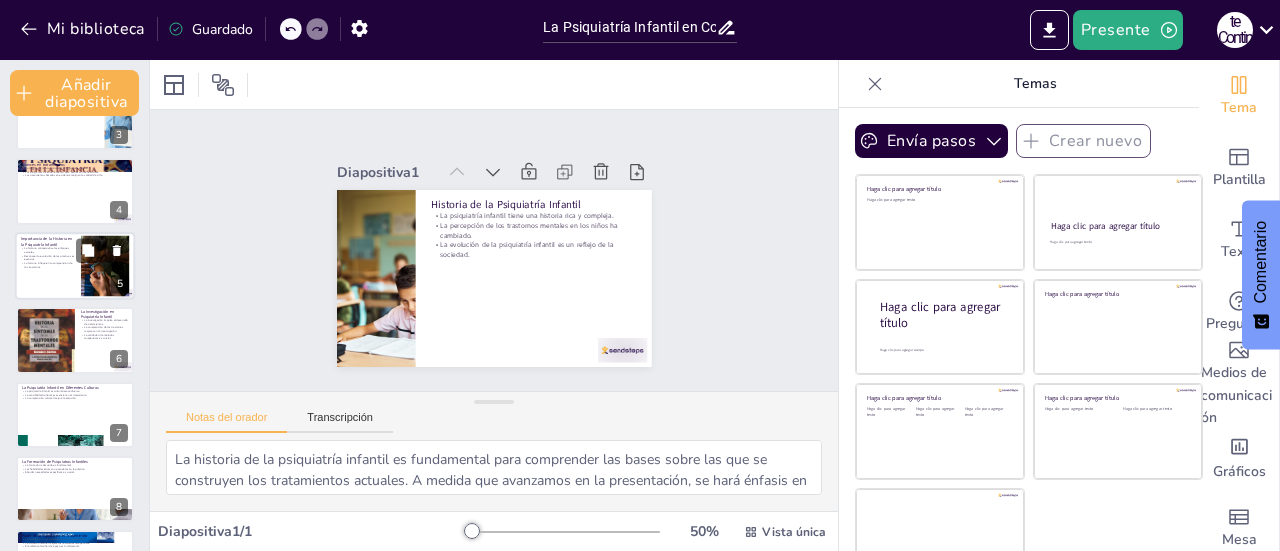 checkbox on "true" 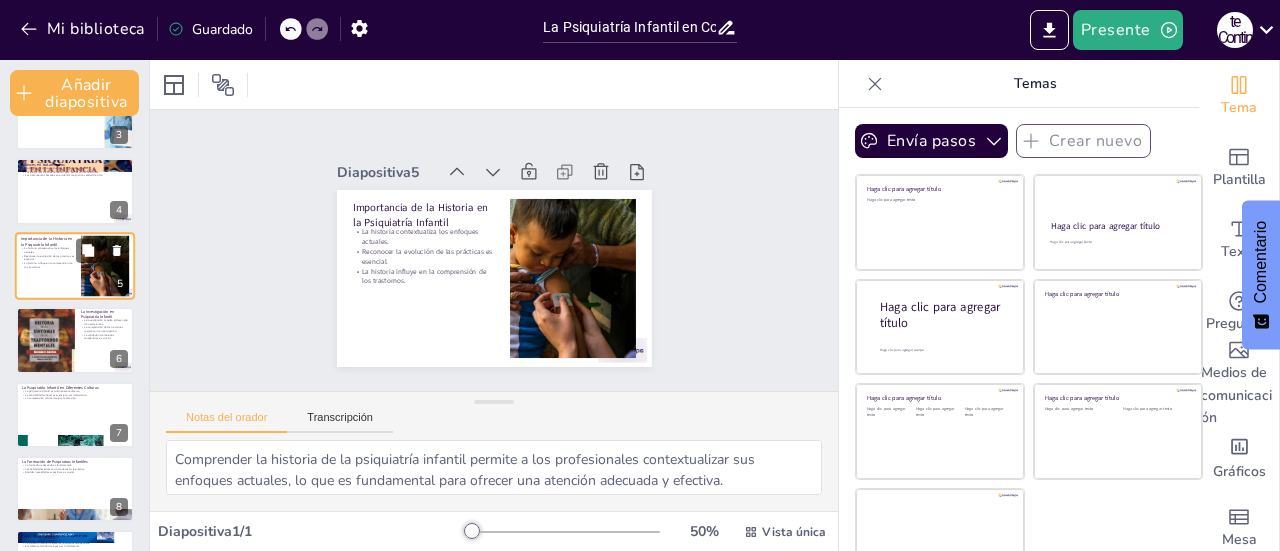 scroll, scrollTop: 129, scrollLeft: 0, axis: vertical 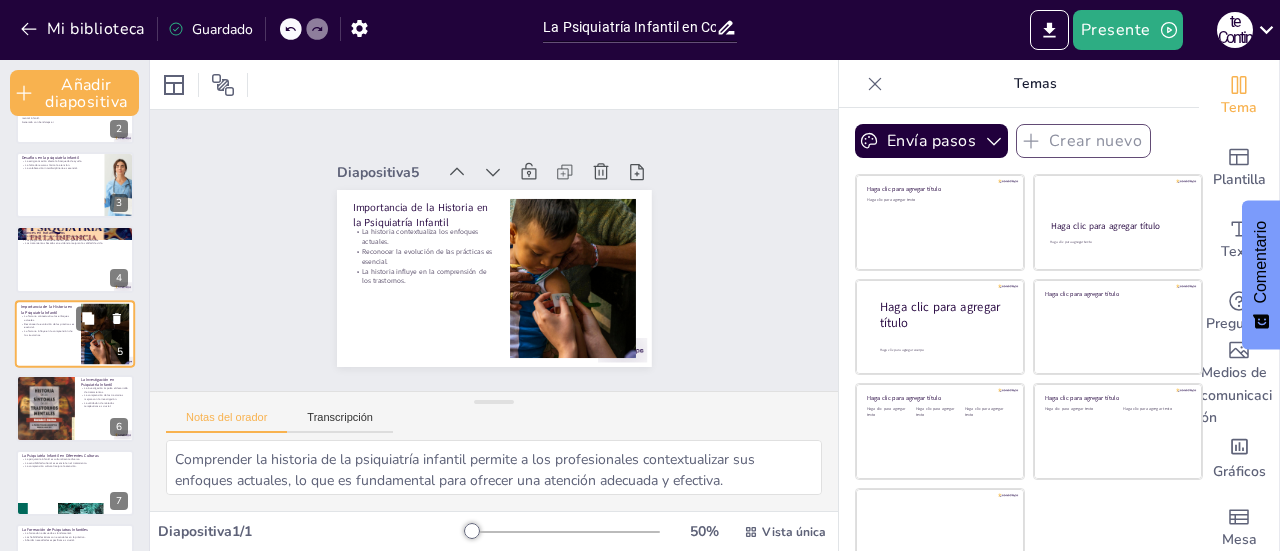 checkbox on "true" 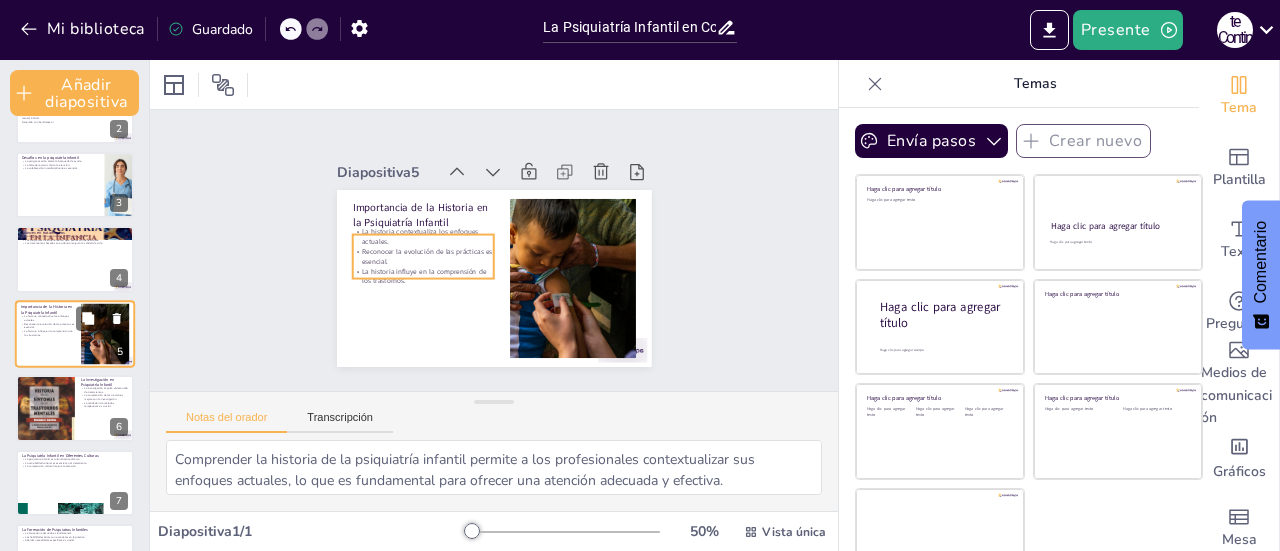 checkbox on "true" 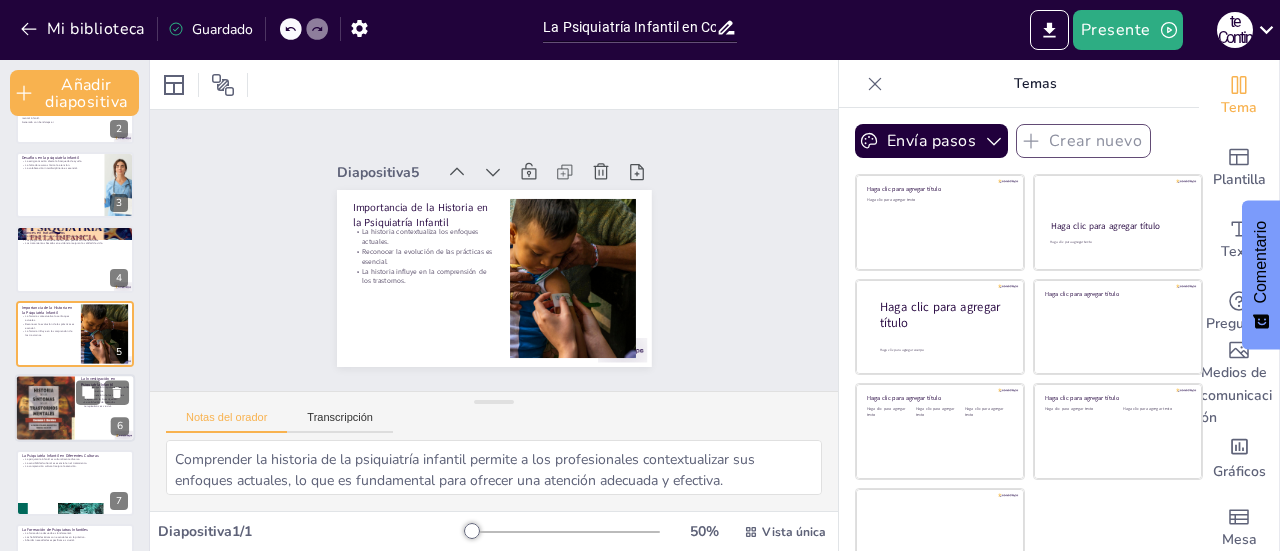 checkbox on "true" 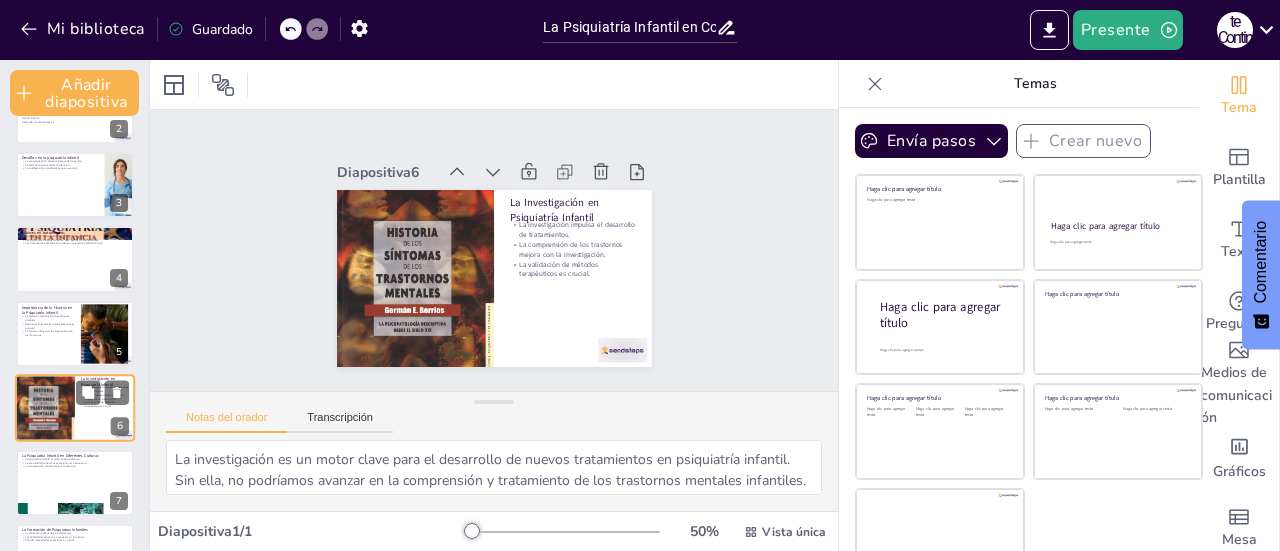 scroll, scrollTop: 204, scrollLeft: 0, axis: vertical 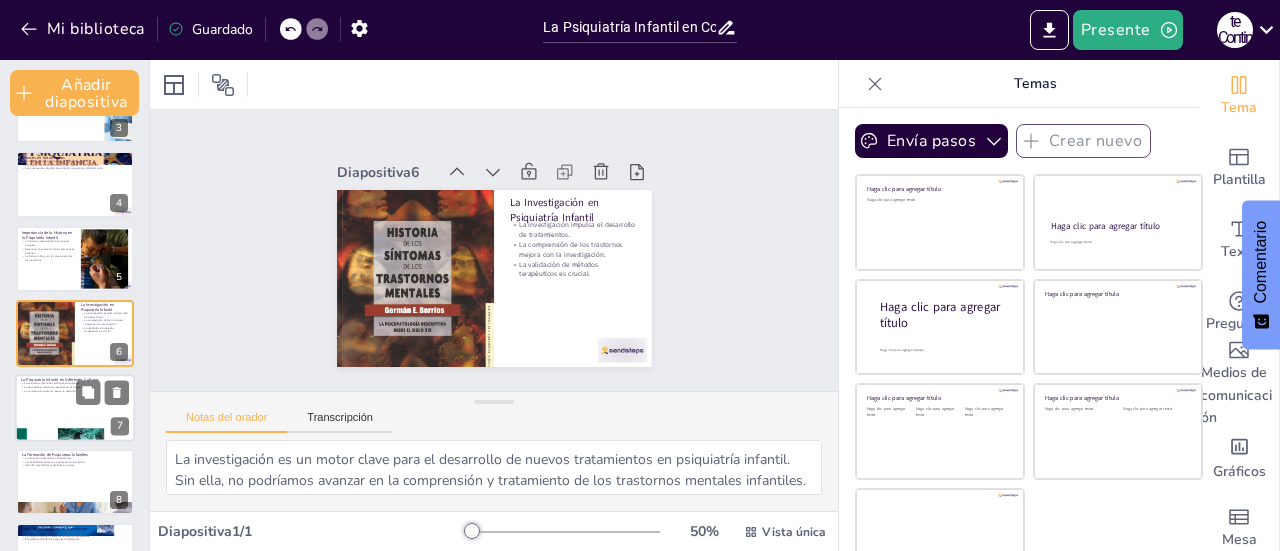 checkbox on "true" 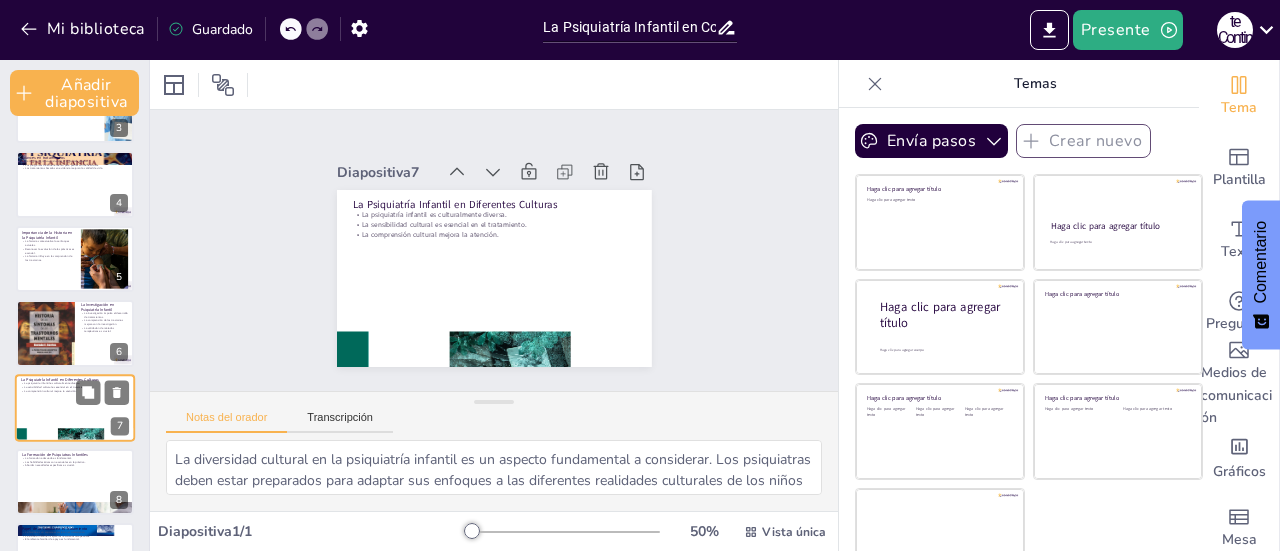 scroll, scrollTop: 278, scrollLeft: 0, axis: vertical 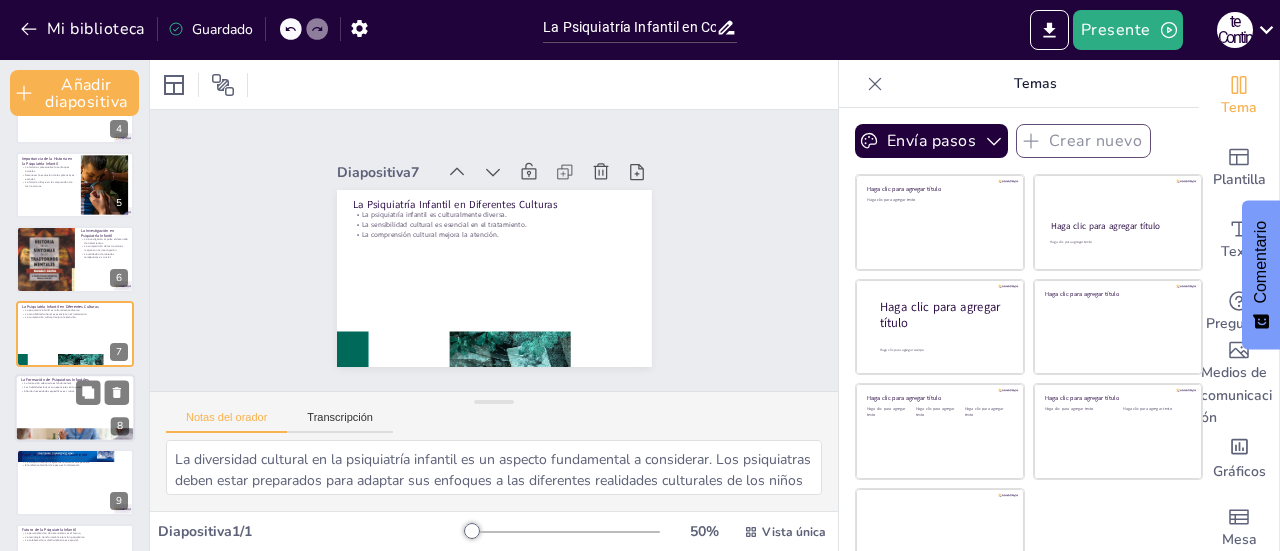 checkbox on "true" 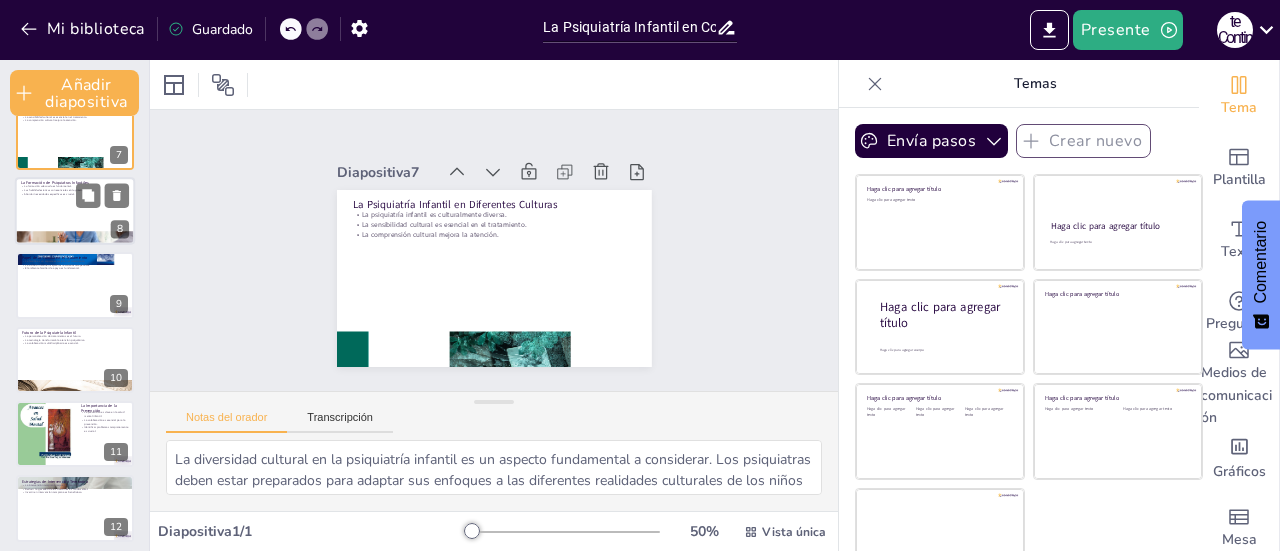 checkbox on "true" 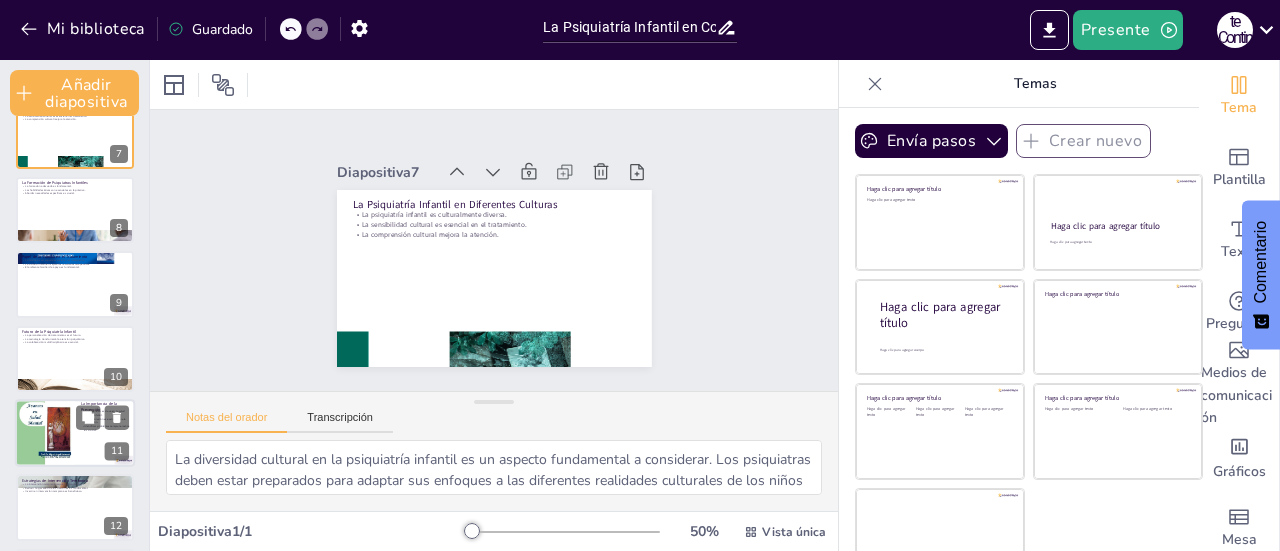 click at bounding box center (45, 433) 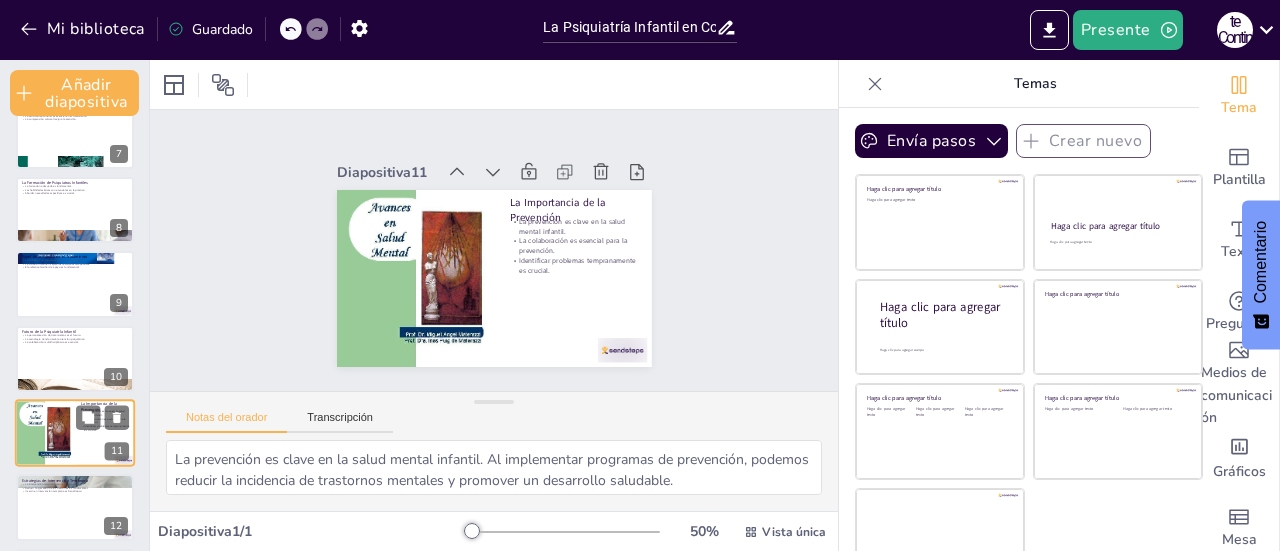 scroll, scrollTop: 576, scrollLeft: 0, axis: vertical 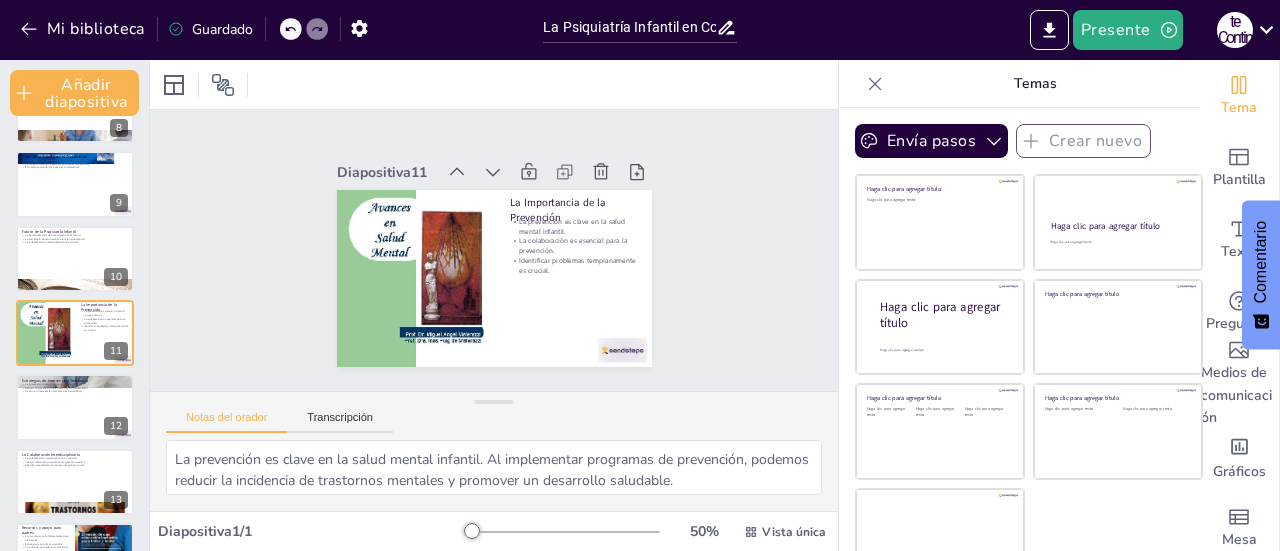 checkbox on "true" 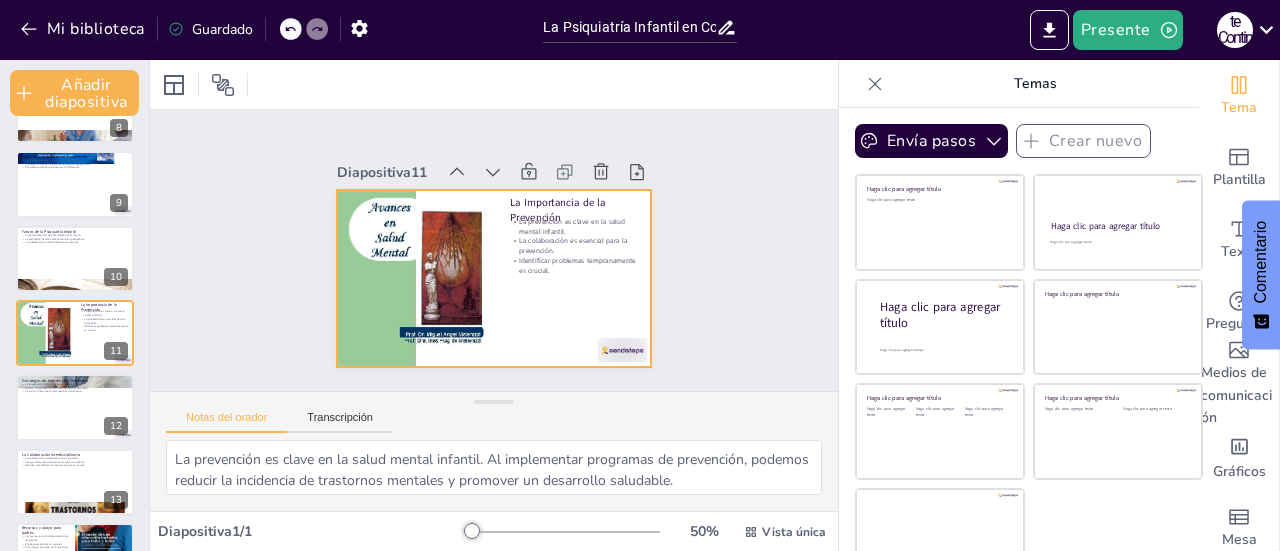 checkbox on "true" 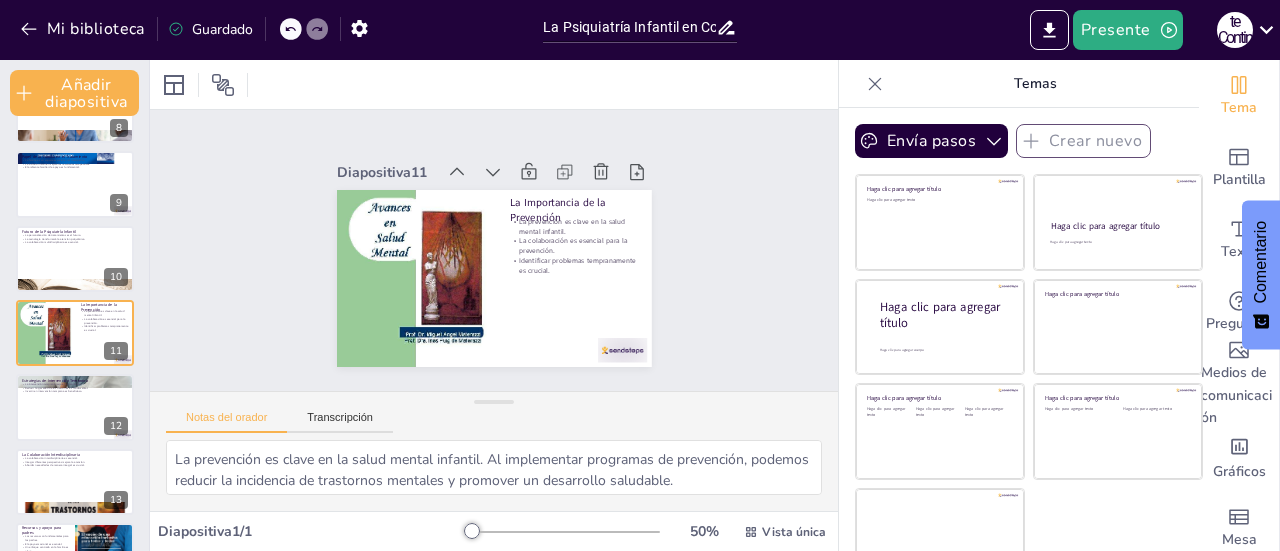 scroll, scrollTop: 29, scrollLeft: 0, axis: vertical 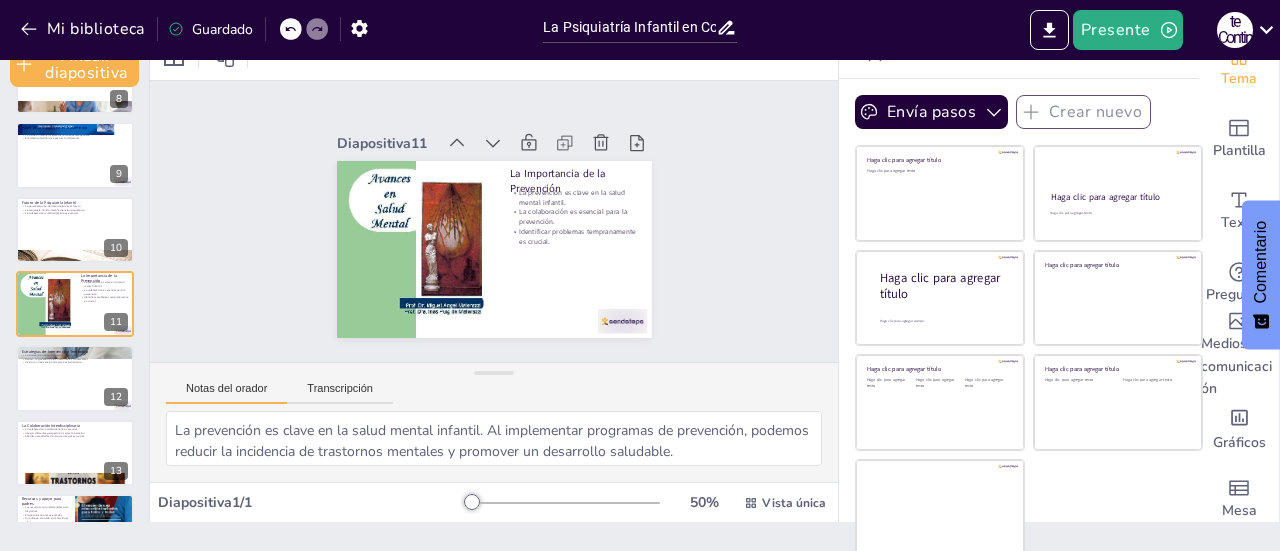 checkbox on "true" 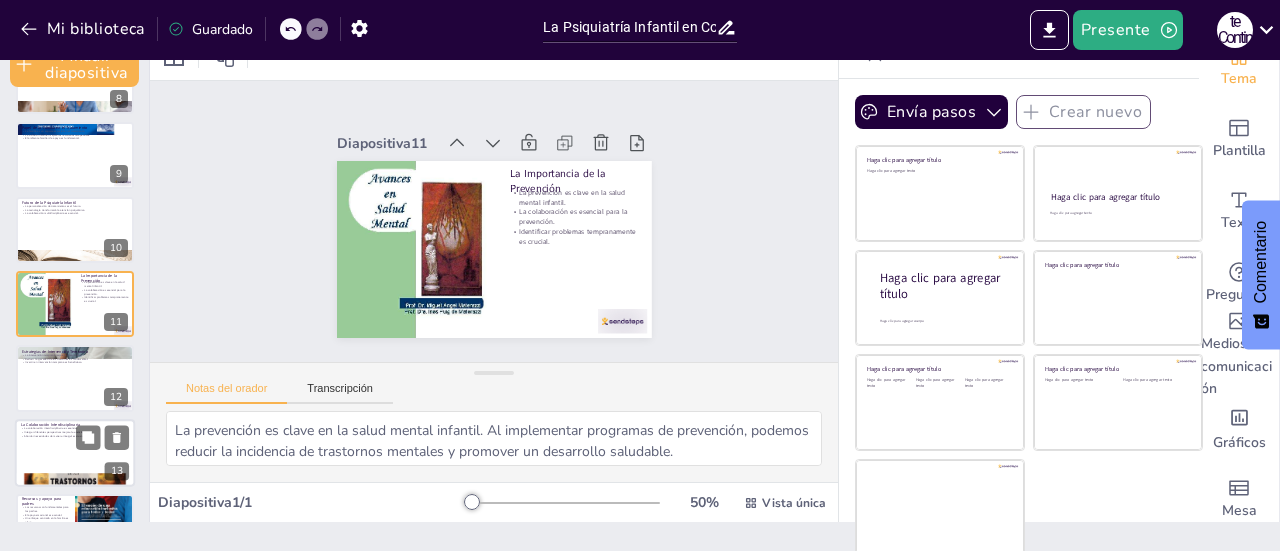 click on "La colaboración interdisciplinaria es esencial." at bounding box center (50, 429) 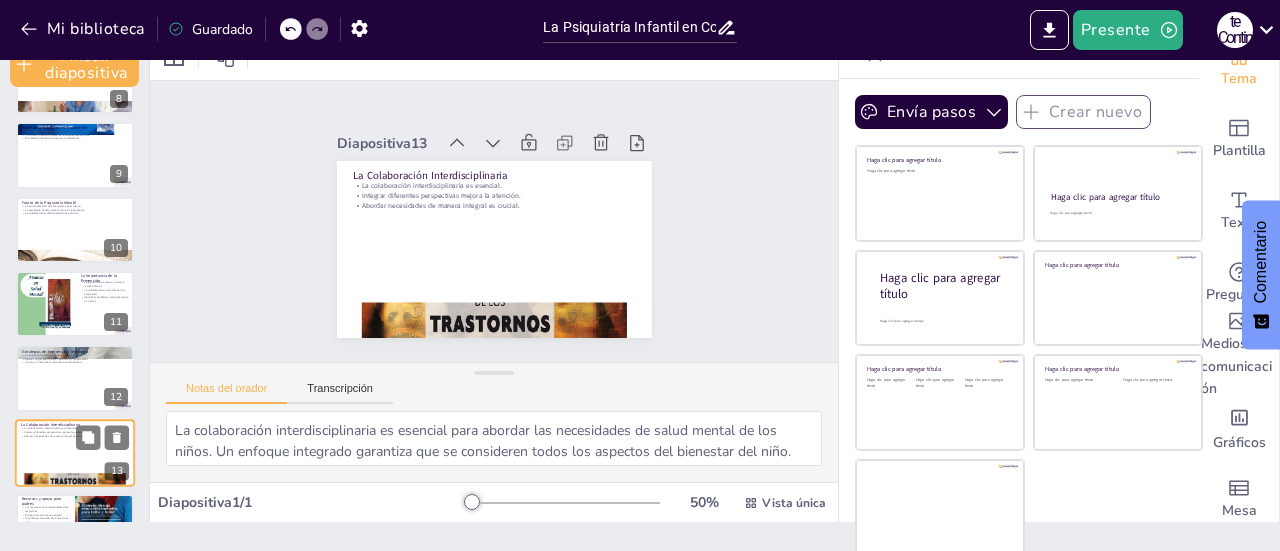 scroll, scrollTop: 724, scrollLeft: 0, axis: vertical 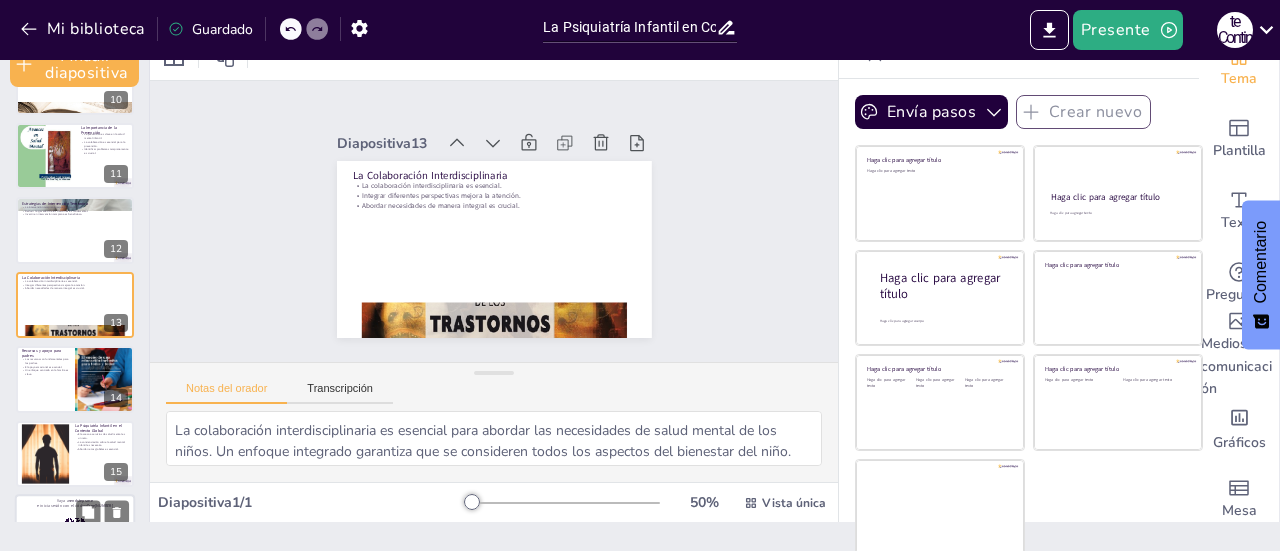 click on "e inicia sesión con el código" at bounding box center (62, 505) 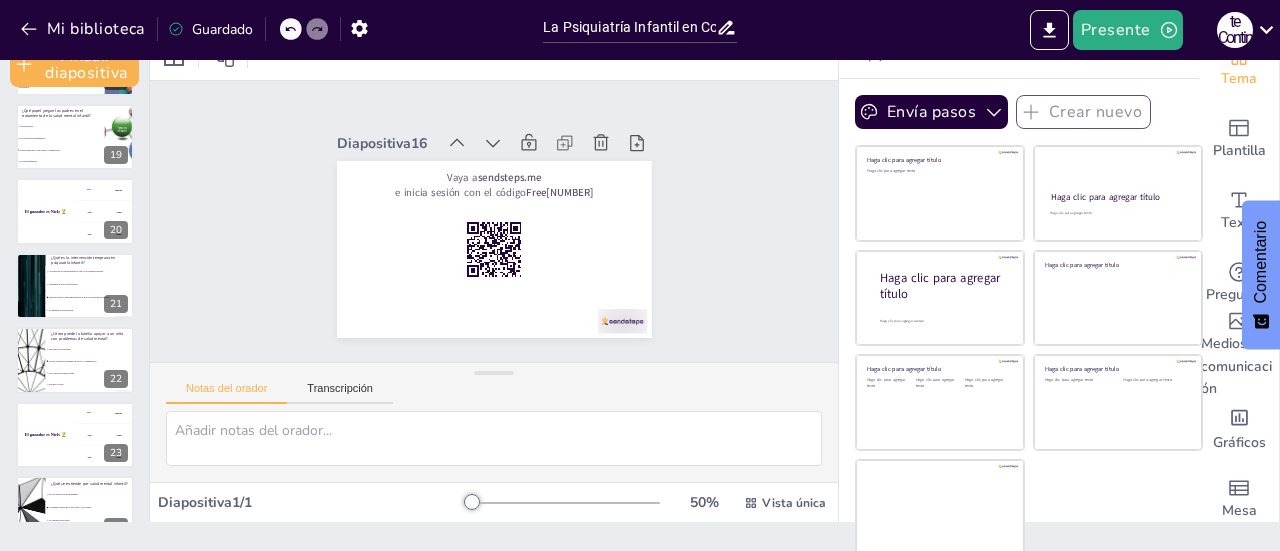 scroll, scrollTop: 1344, scrollLeft: 0, axis: vertical 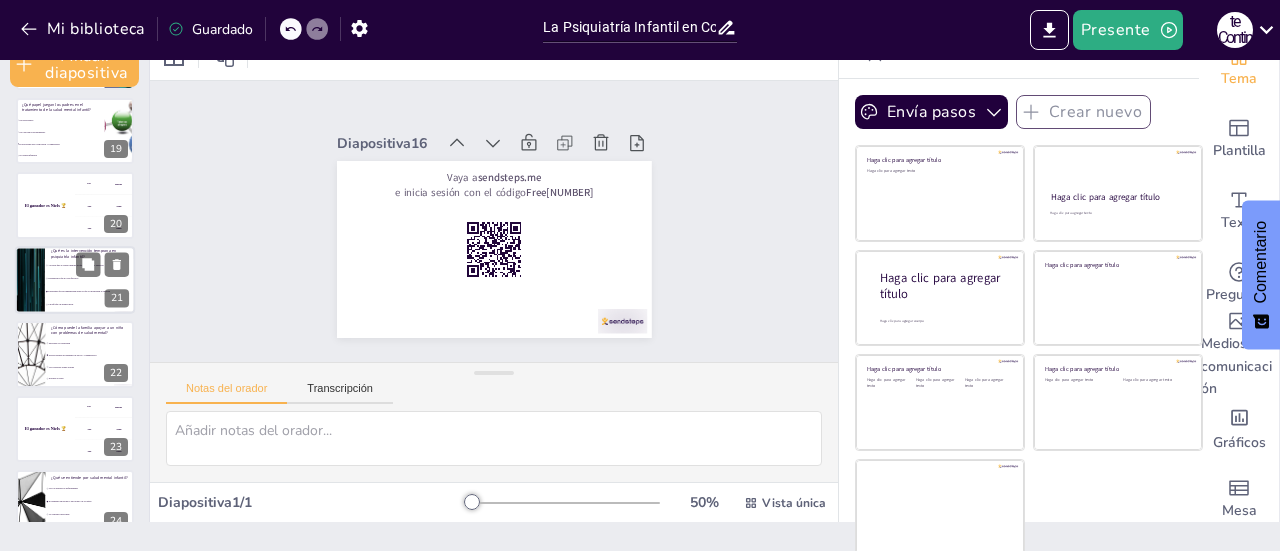 click on "Tratamientos que no son efectivos" at bounding box center (63, 278) 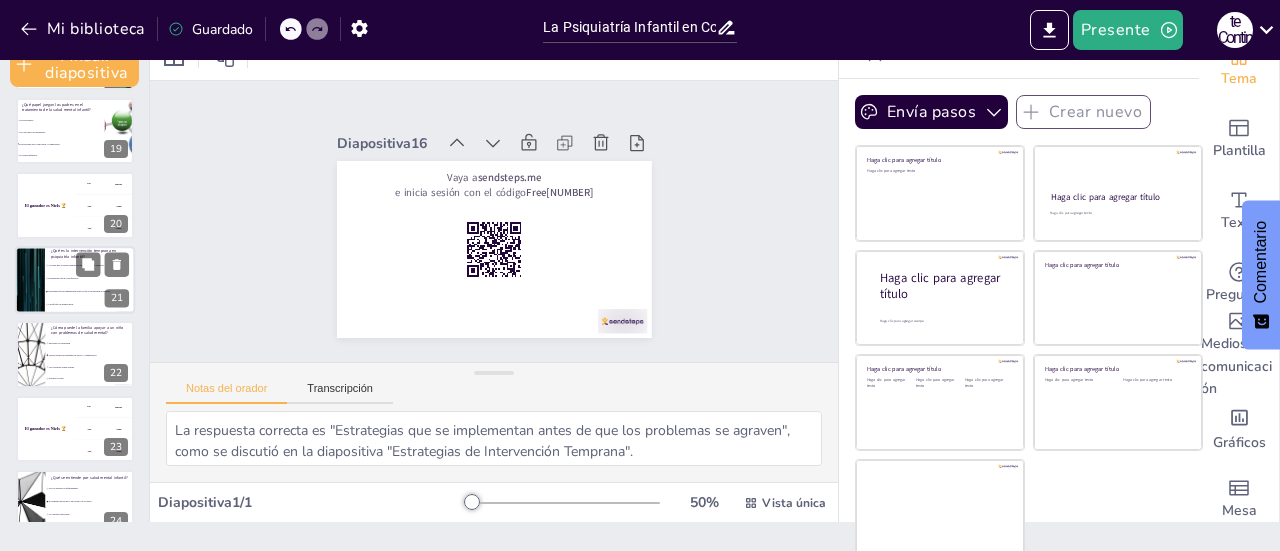 scroll, scrollTop: 1319, scrollLeft: 0, axis: vertical 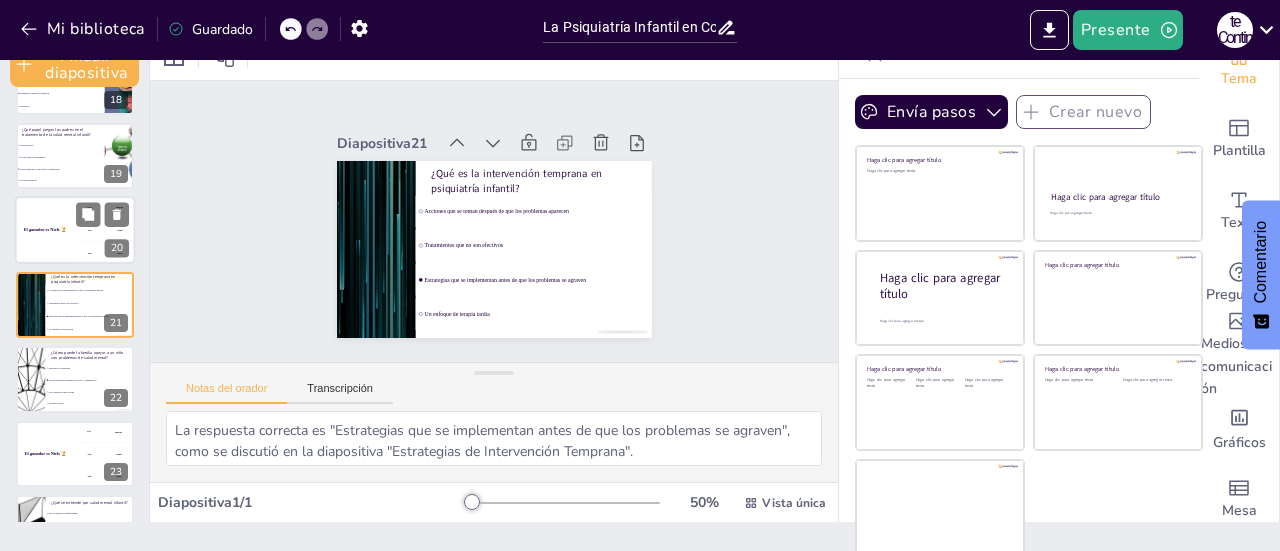 click on "El ganador es    Niels 🏆" at bounding box center [45, 231] 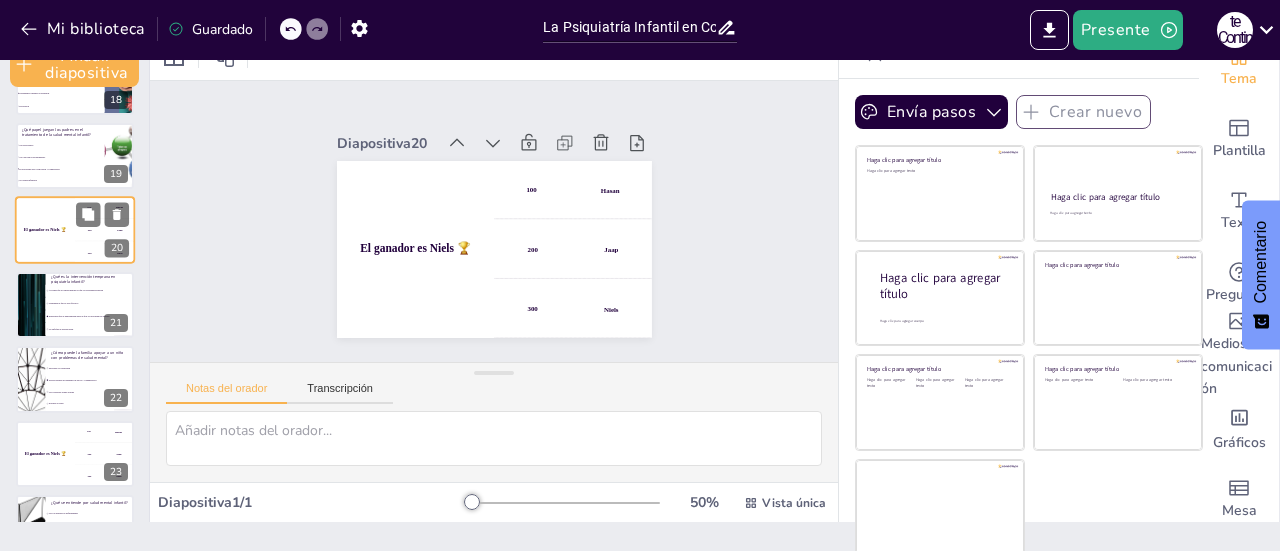 scroll, scrollTop: 1245, scrollLeft: 0, axis: vertical 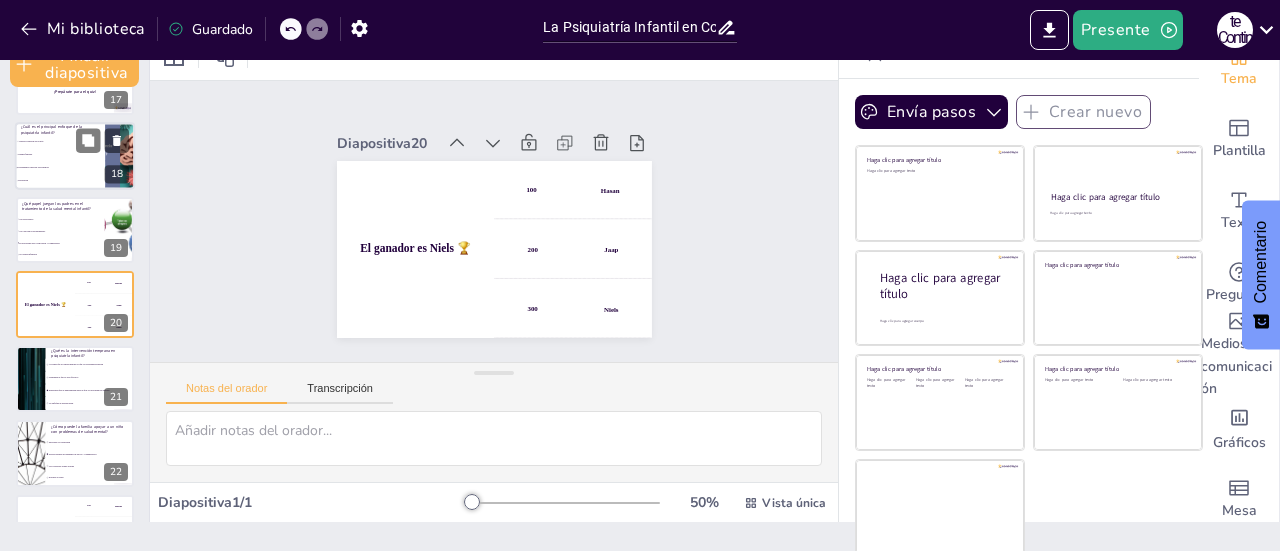 click on "Tratamientos basados en evidencia" at bounding box center [60, 167] 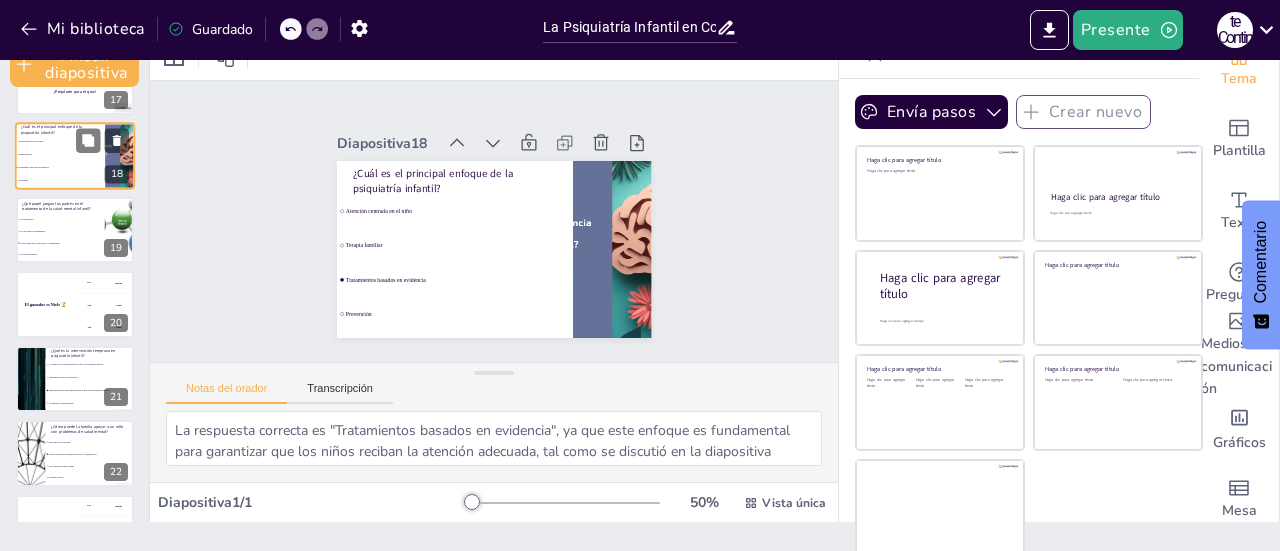 scroll, scrollTop: 1096, scrollLeft: 0, axis: vertical 